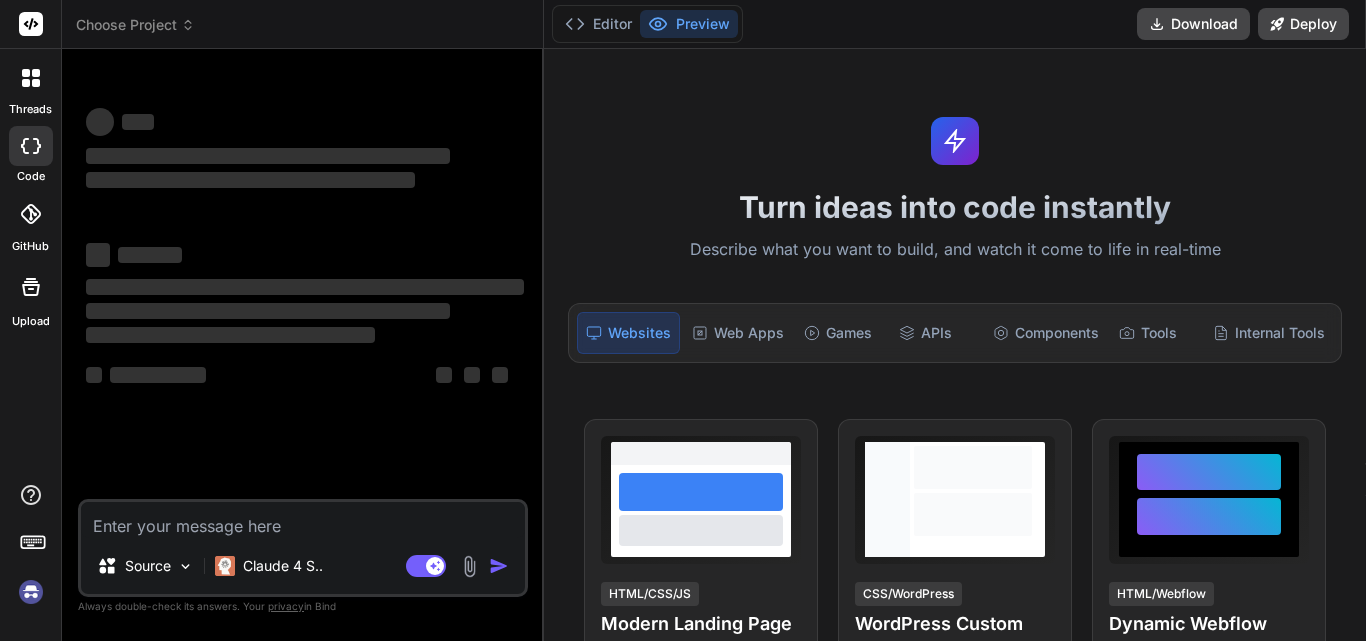 type on "x" 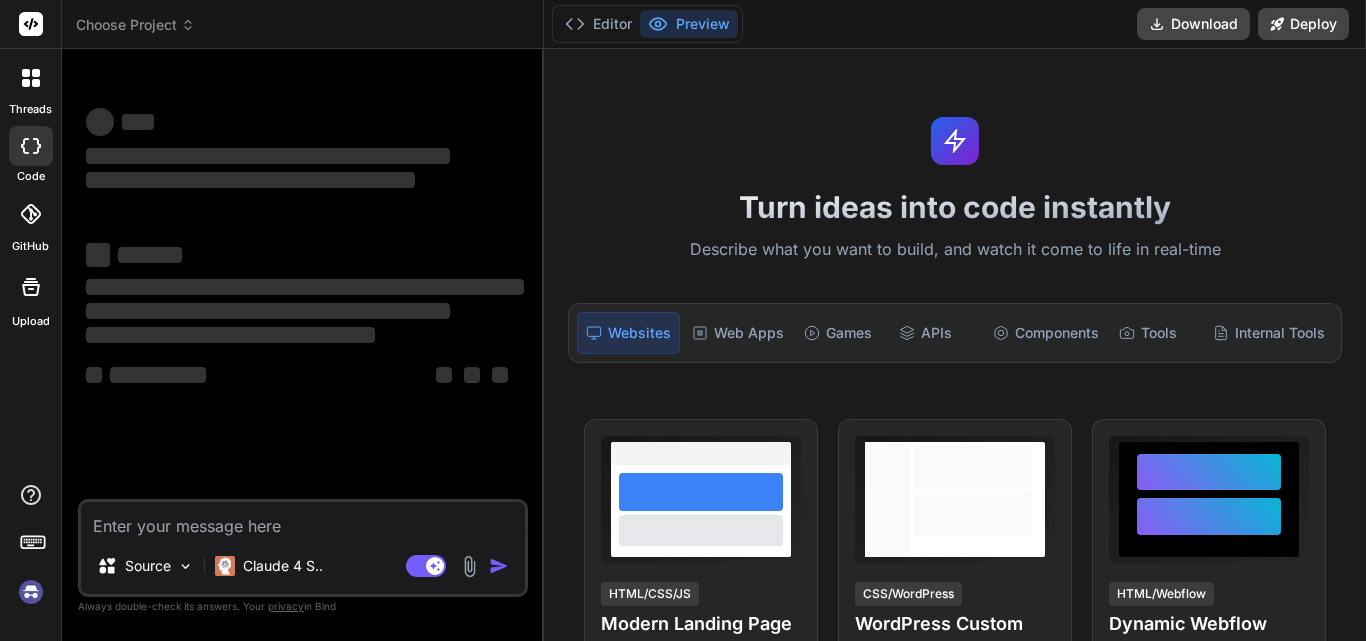 type on "We have analysed and found that the fetching the msup time functionality not mentioned in the mon_msup1 script on Debian 12 ISO due to which the msup time not reported on the green board.
If you want to add the msup time functionality on Debian 12 ISO rdu’s. So you only assign the only system id which you have assign on the debian 12 ISO rdu’s because we also add the system id on the PHP pages to display the msup time functionality.
For now we integrate the msup time functionality on rdu610 and rdu619 server and after that the msup data is correctly reported on the green board." 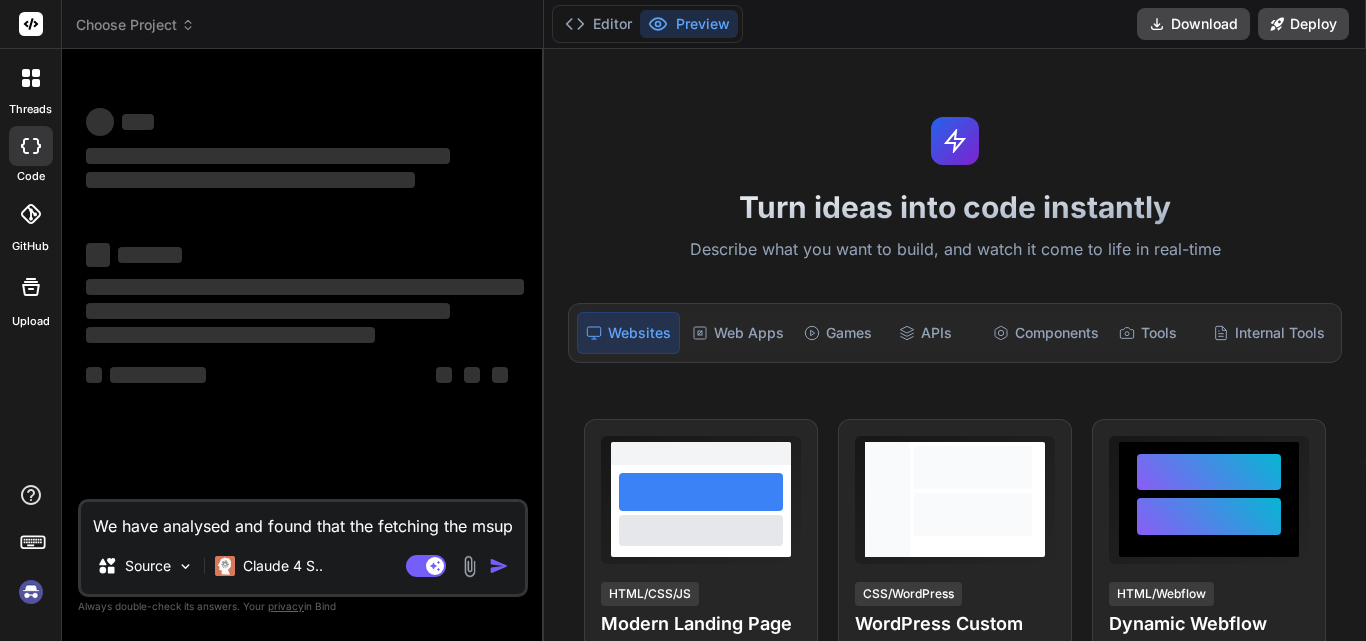 scroll, scrollTop: 122, scrollLeft: 0, axis: vertical 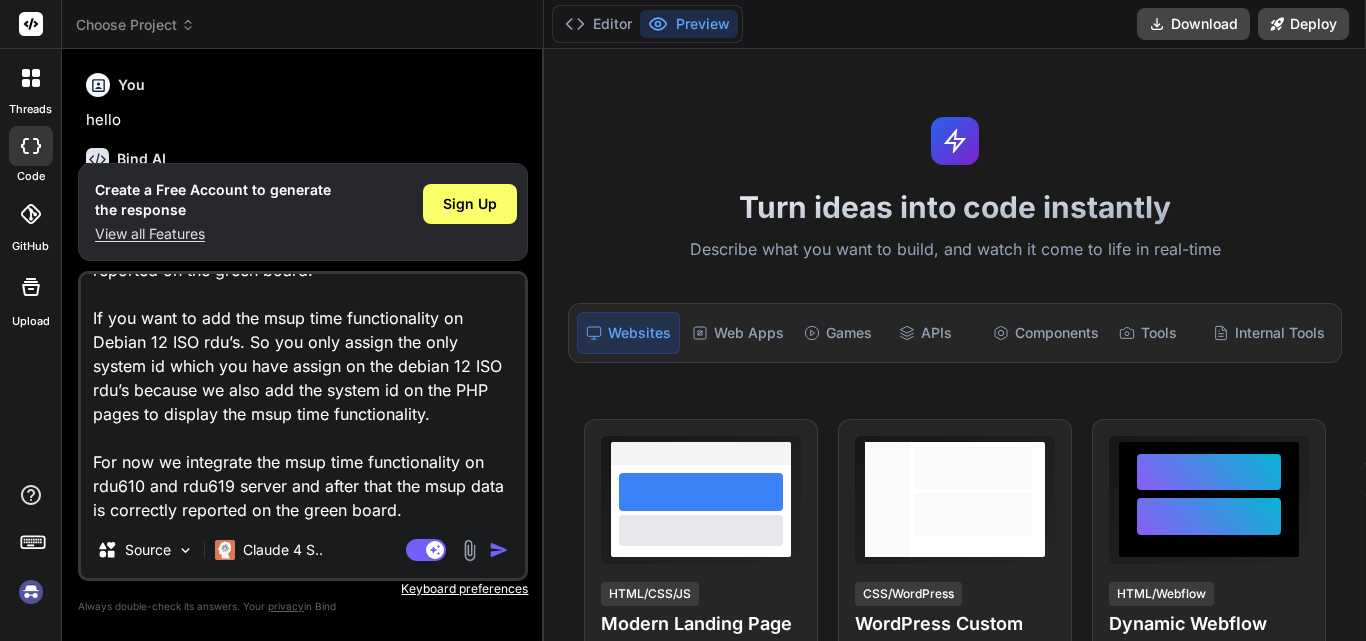 type on "x" 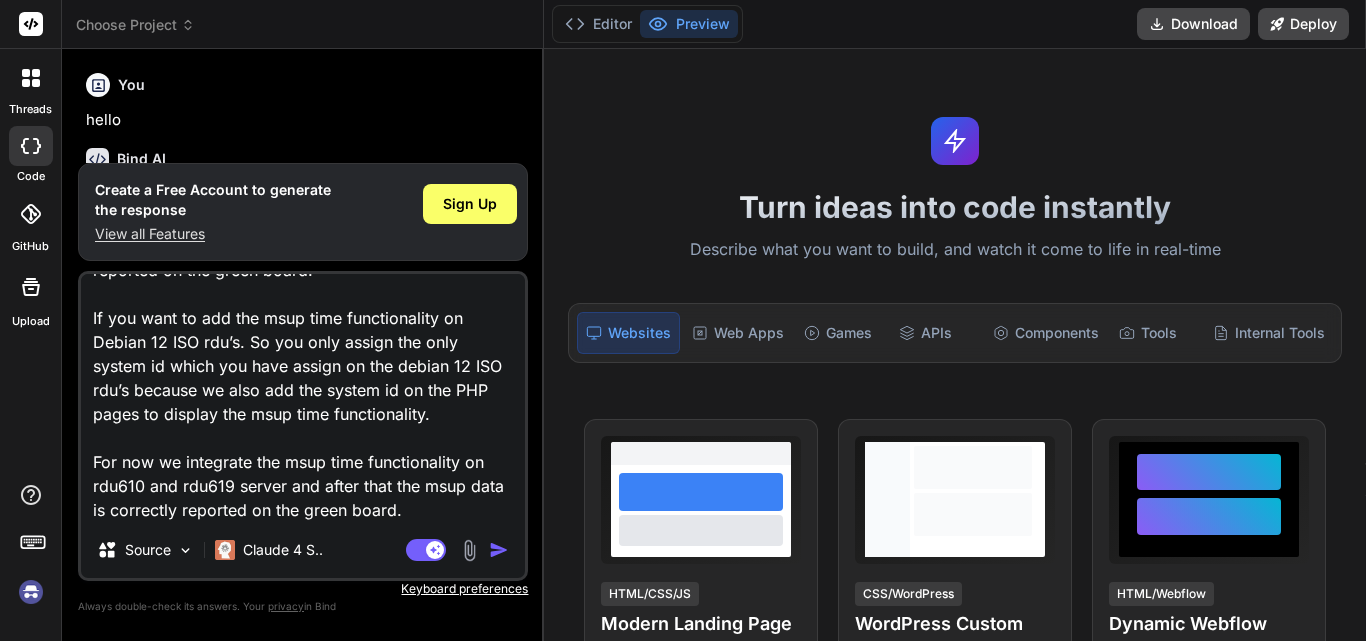 type on "We have analysed and found that the fetching the msup time functionality not mentioned in the mon_msup1 script on Debian 12 ISO due to which the msup time not reported on the green board.
If you want to add the msup time functionality on Debian 12 ISO rdu’s. So you only assign the only system id which you have assign on the debian 12 ISO rdu’s because we also add the system id on the PHP pages to display the msup time functionality.
For now we integrate the msup time functionality on rdu610 and rdu619 server and after that the msup data is correctly reported on the green board.
p" 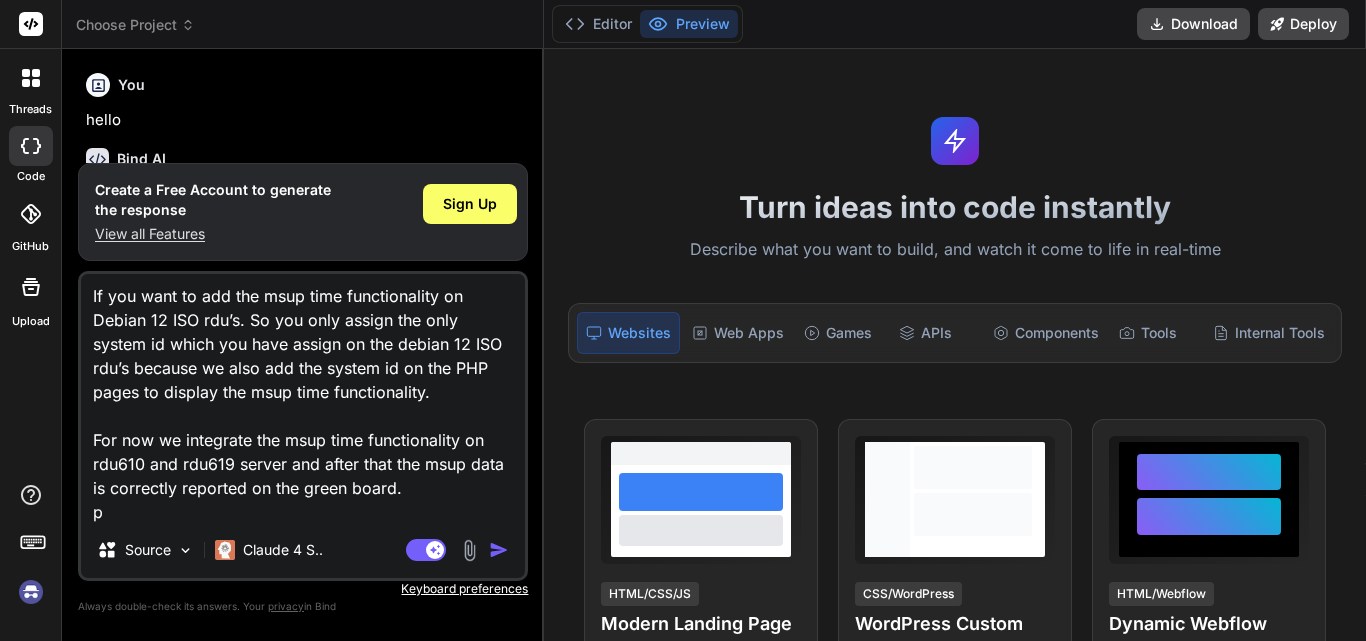 type on "We have analysed and found that the fetching the msup time functionality not mentioned in the mon_msup1 script on Debian 12 ISO due to which the msup time not reported on the green board.
If you want to add the msup time functionality on Debian 12 ISO rdu’s. So you only assign the only system id which you have assign on the debian 12 ISO rdu’s because we also add the system id on the PHP pages to display the msup time functionality.
For now we integrate the msup time functionality on rdu610 and rdu619 server and after that the msup data is correctly reported on the green board.
pl" 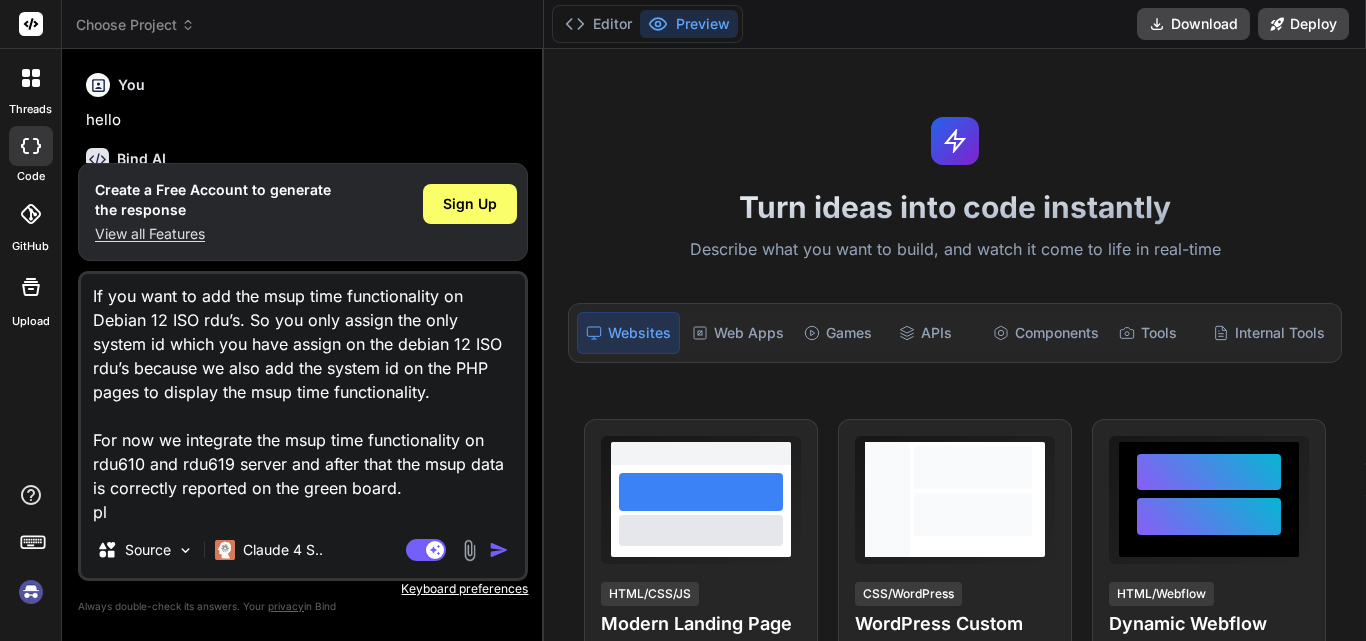 type on "We have analysed and found that the fetching the msup time functionality not mentioned in the mon_msup1 script on Debian 12 ISO due to which the msup time not reported on the green board.
If you want to add the msup time functionality on Debian 12 ISO rdu’s. So you only assign the only system id which you have assign on the debian 12 ISO rdu’s because we also add the system id on the PHP pages to display the msup time functionality.
For now we integrate the msup time functionality on rdu610 and rdu619 server and after that the msup data is correctly reported on the green board.
ple" 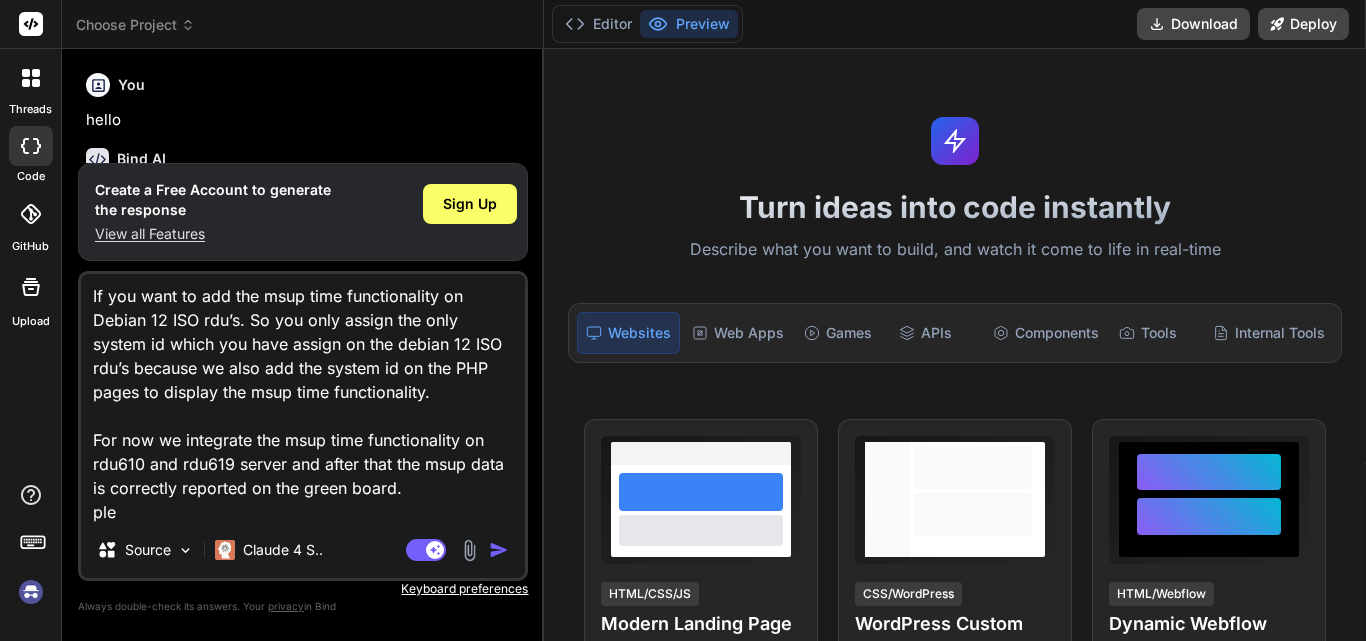 type on "We have analysed and found that the fetching the msup time functionality not mentioned in the mon_msup1 script on Debian 12 ISO due to which the msup time not reported on the green board.
If you want to add the msup time functionality on Debian 12 ISO rdu’s. So you only assign the only system id which you have assign on the debian 12 ISO rdu’s because we also add the system id on the PHP pages to display the msup time functionality.
For now we integrate the msup time functionality on rdu610 and rdu619 server and after that the msup data is correctly reported on the green board.
plea" 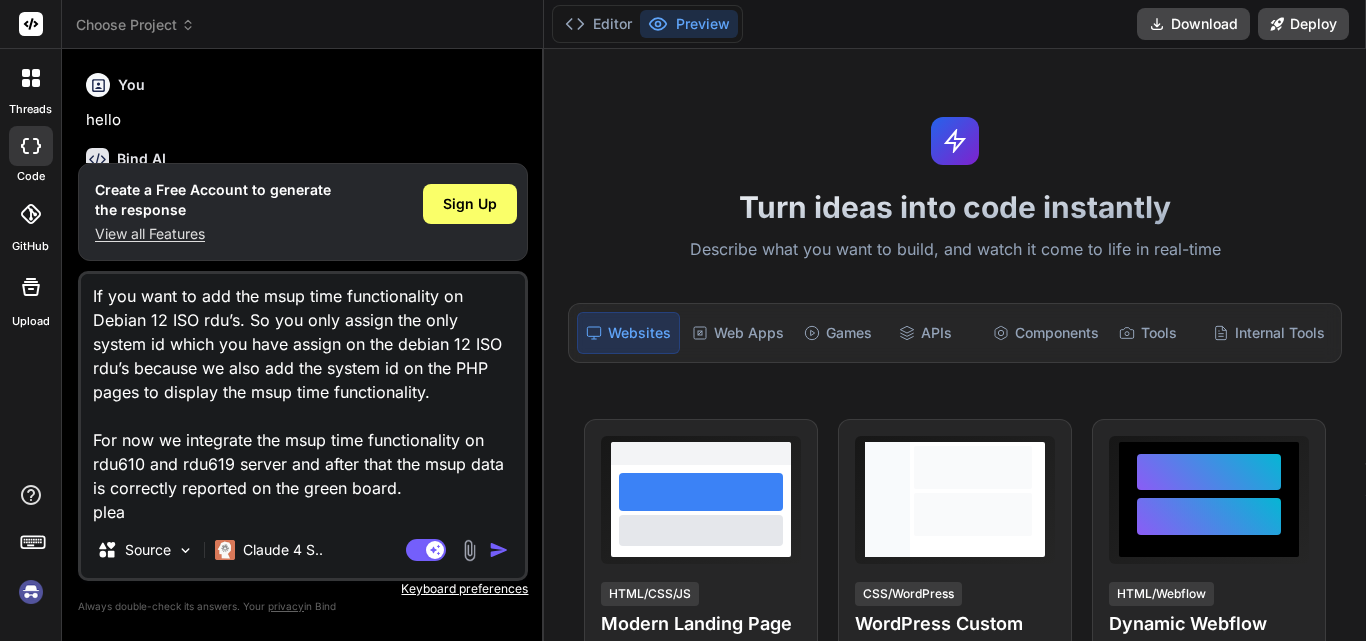 type on "We have analysed and found that the fetching the msup time functionality not mentioned in the mon_msup1 script on Debian 12 ISO due to which the msup time not reported on the green board.
If you want to add the msup time functionality on Debian 12 ISO rdu’s. So you only assign the only system id which you have assign on the debian 12 ISO rdu’s because we also add the system id on the PHP pages to display the msup time functionality.
For now we integrate the msup time functionality on rdu610 and rdu619 server and after that the msup data is correctly reported on the green board.
pleas" 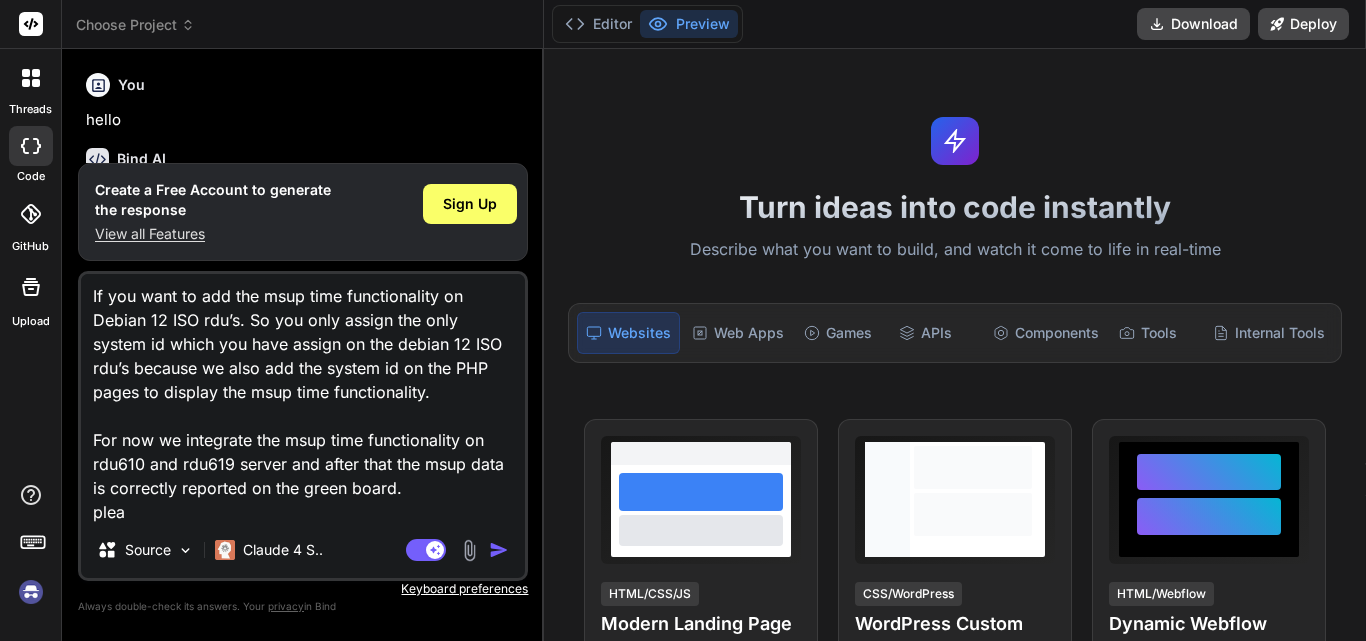 type on "x" 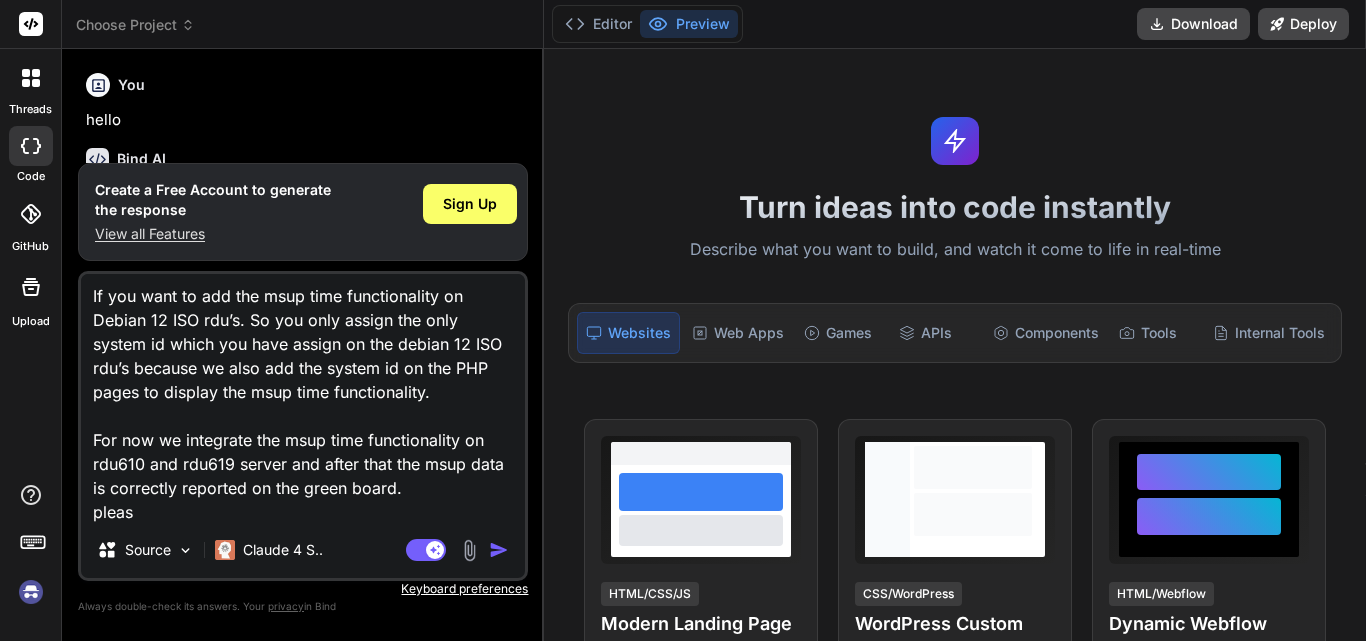 type on "We have analysed and found that the fetching the msup time functionality not mentioned in the mon_msup1 script on Debian 12 ISO due to which the msup time not reported on the green board.
If you want to add the msup time functionality on Debian 12 ISO rdu’s. So you only assign the only system id which you have assign on the debian 12 ISO rdu’s because we also add the system id on the PHP pages to display the msup time functionality.
For now we integrate the msup time functionality on rdu610 and rdu619 server and after that the msup data is correctly reported on the green board.
please" 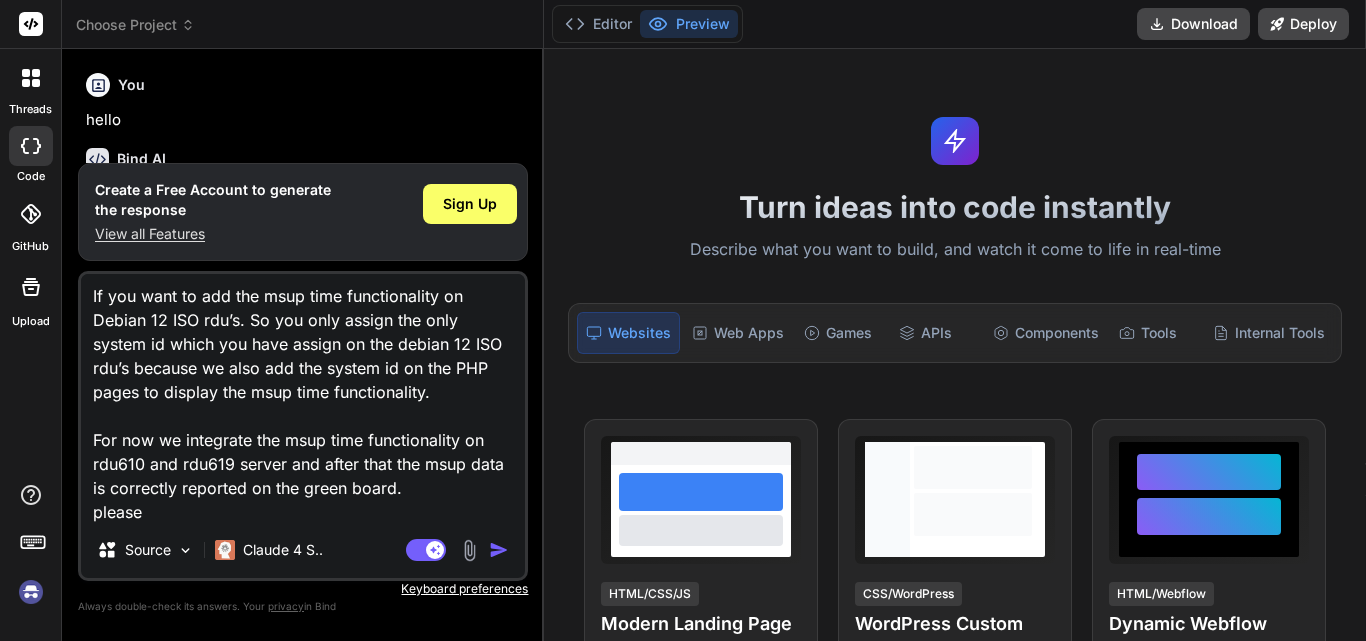 type on "We have analysed and found that the fetching the msup time functionality not mentioned in the mon_msup1 script on Debian 12 ISO due to which the msup time not reported on the green board.
If you want to add the msup time functionality on Debian 12 ISO rdu’s. So you only assign the only system id which you have assign on the debian 12 ISO rdu’s because we also add the system id on the PHP pages to display the msup time functionality.
For now we integrate the msup time functionality on rdu610 and rdu619 server and after that the msup data is correctly reported on the green board.
please" 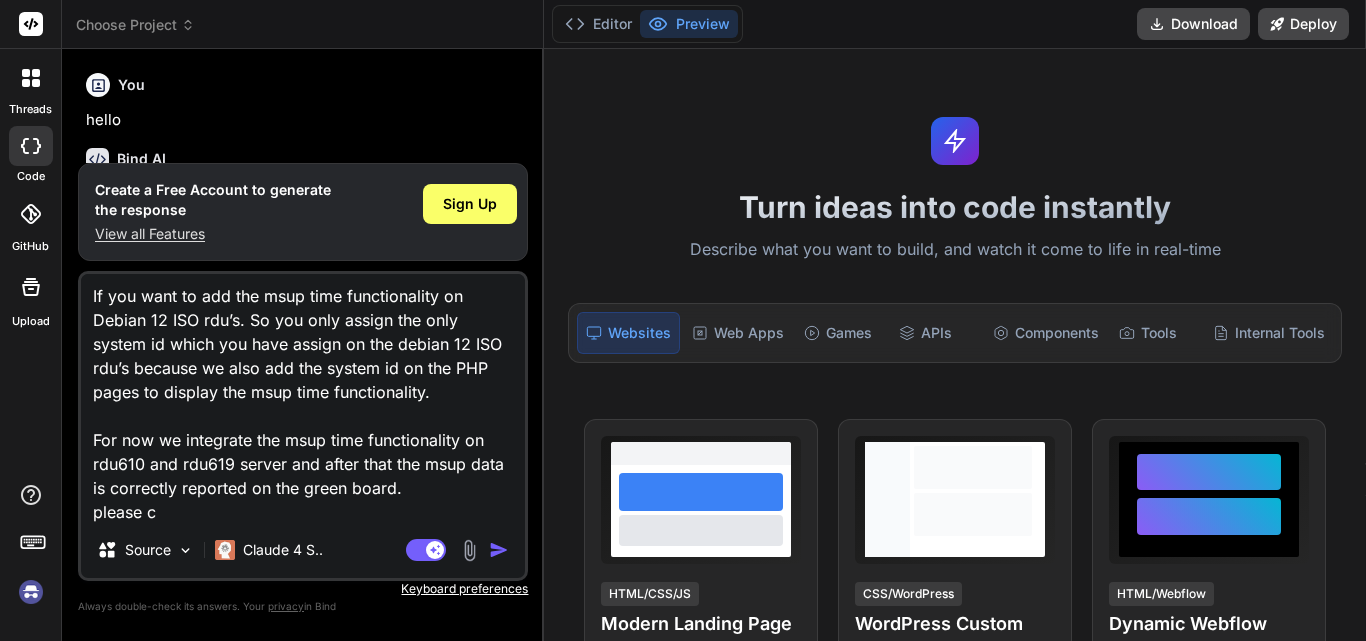 type on "We have analysed and found that the fetching the msup time functionality not mentioned in the mon_msup1 script on Debian 12 ISO due to which the msup time not reported on the green board.
If you want to add the msup time functionality on Debian 12 ISO rdu’s. So you only assign the only system id which you have assign on the debian 12 ISO rdu’s because we also add the system id on the PHP pages to display the msup time functionality.
For now we integrate the msup time functionality on rdu610 and rdu619 server and after that the msup data is correctly reported on the green board.
please co" 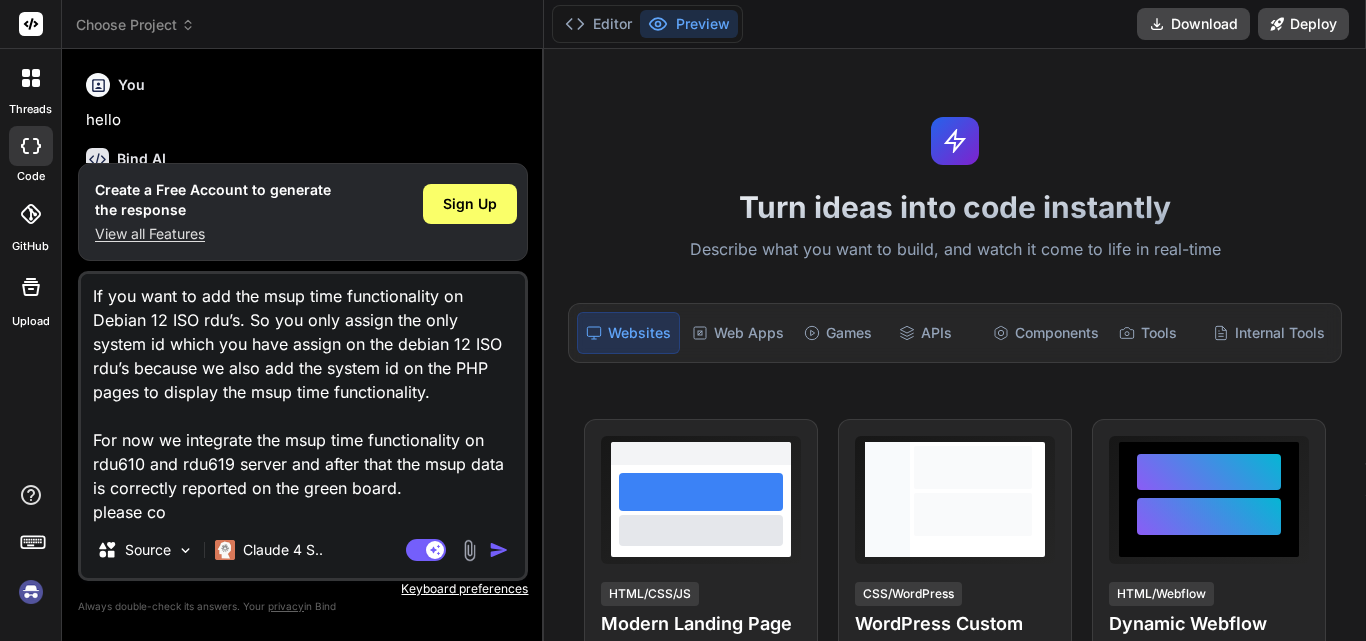 type on "We have analysed and found that the fetching the msup time functionality not mentioned in the mon_msup1 script on Debian 12 ISO due to which the msup time not reported on the green board.
If you want to add the msup time functionality on Debian 12 ISO rdu’s. So you only assign the only system id which you have assign on the debian 12 ISO rdu’s because we also add the system id on the PHP pages to display the msup time functionality.
For now we integrate the msup time functionality on rdu610 and rdu619 server and after that the msup data is correctly reported on the green board.
please cor" 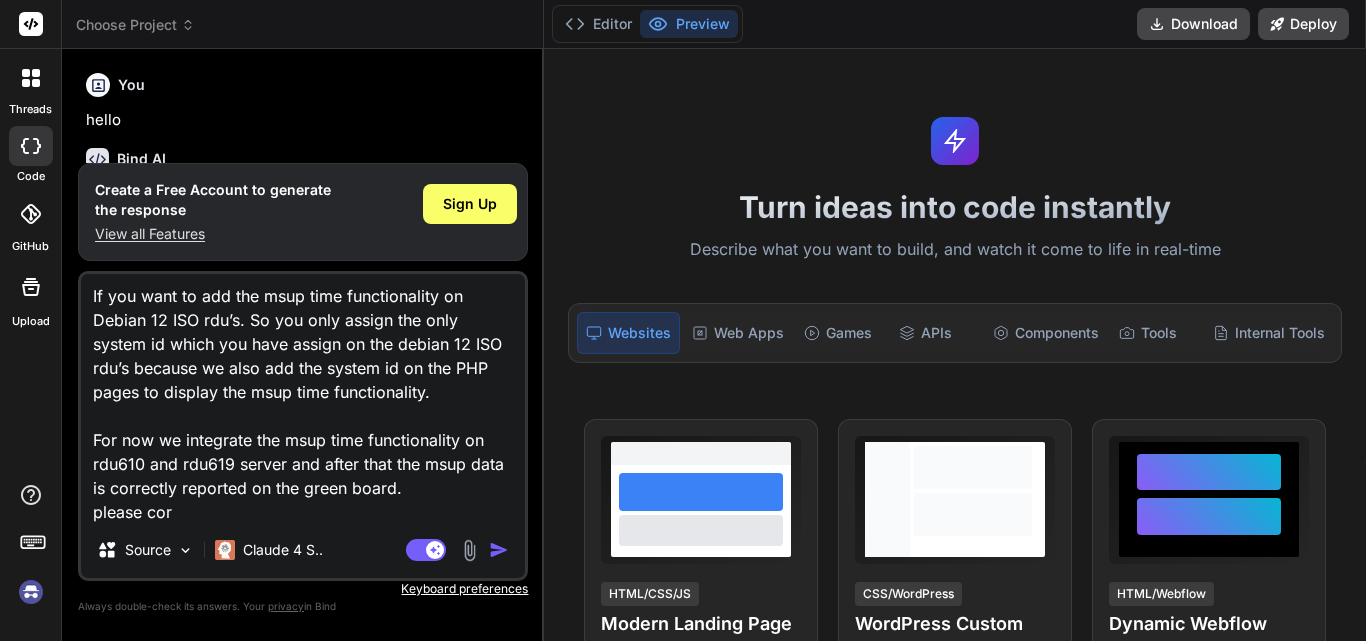 type on "We have analysed and found that the fetching the msup time functionality not mentioned in the mon_msup1 script on Debian 12 ISO due to which the msup time not reported on the green board.
If you want to add the msup time functionality on Debian 12 ISO rdu’s. So you only assign the only system id which you have assign on the debian 12 ISO rdu’s because we also add the system id on the PHP pages to display the msup time functionality.
For now we integrate the msup time functionality on rdu610 and rdu619 server and after that the msup data is correctly reported on the green board.
please corr" 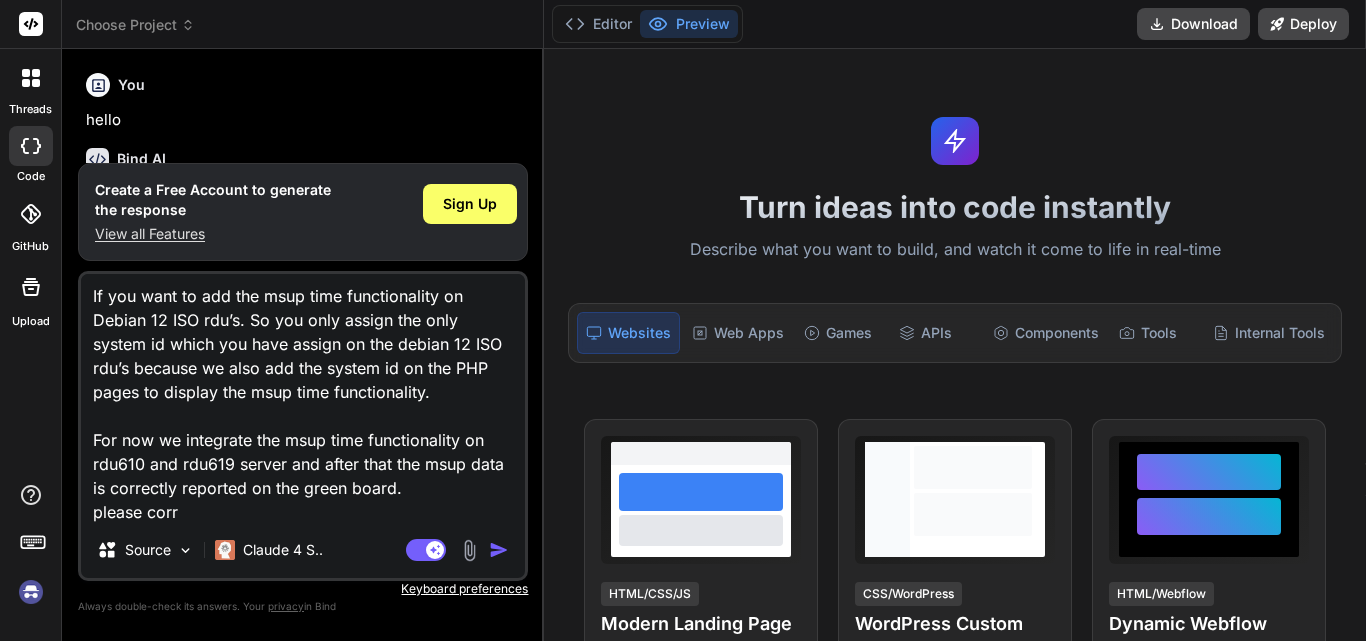 type on "We have analysed and found that the fetching the msup time functionality not mentioned in the mon_msup1 script on Debian 12 ISO due to which the msup time not reported on the green board.
If you want to add the msup time functionality on Debian 12 ISO rdu’s. So you only assign the only system id which you have assign on the debian 12 ISO rdu’s because we also add the system id on the PHP pages to display the msup time functionality.
For now we integrate the msup time functionality on rdu610 and rdu619 server and after that the msup data is correctly reported on the green board.
please corre" 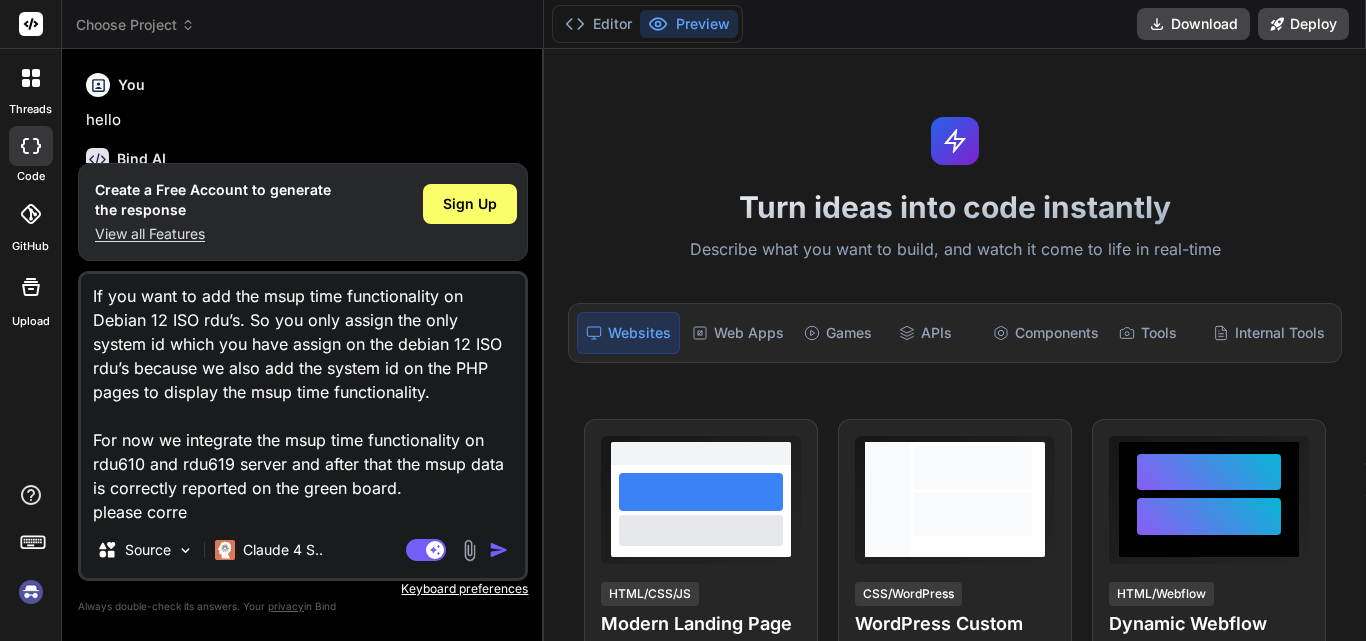 type on "We have analysed and found that the fetching the msup time functionality not mentioned in the mon_msup1 script on Debian 12 ISO due to which the msup time not reported on the green board.
If you want to add the msup time functionality on Debian 12 ISO rdu’s. So you only assign the only system id which you have assign on the debian 12 ISO rdu’s because we also add the system id on the PHP pages to display the msup time functionality.
For now we integrate the msup time functionality on rdu610 and rdu619 server and after that the msup data is correctly reported on the green board.
please correc" 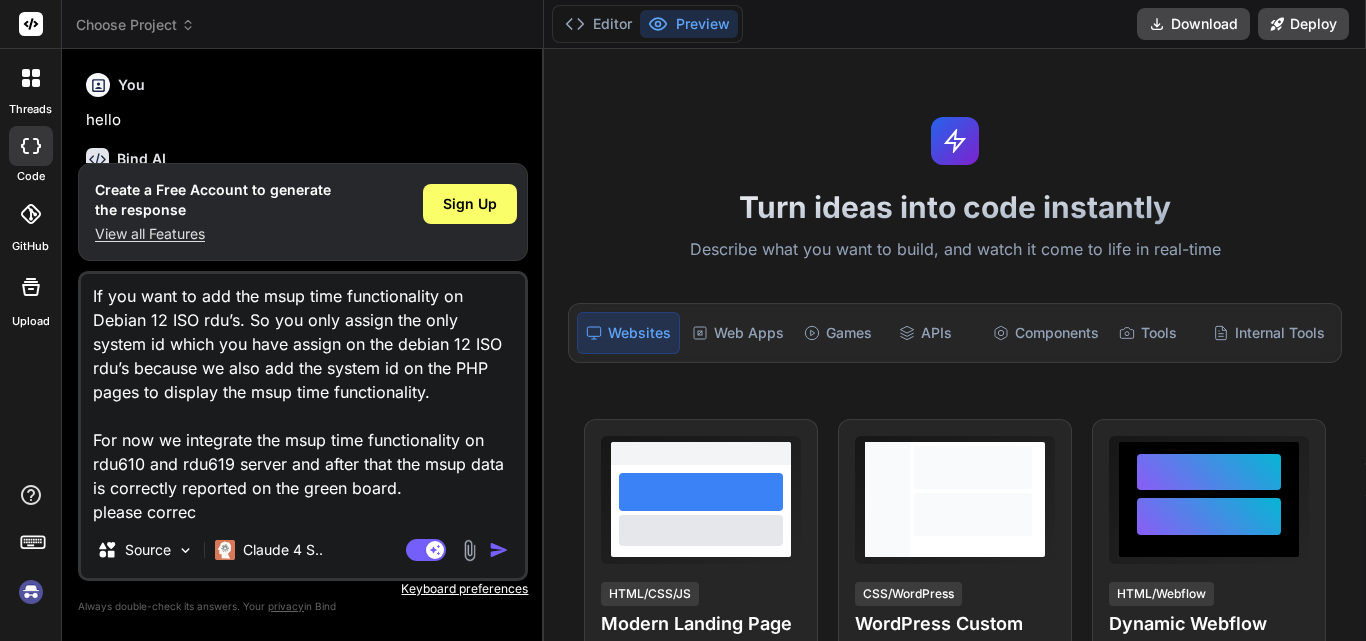 type on "We have analysed and found that the fetching the msup time functionality not mentioned in the mon_msup1 script on Debian 12 ISO due to which the msup time not reported on the green board.
If you want to add the msup time functionality on Debian 12 ISO rdu’s. So you only assign the only system id which you have assign on the debian 12 ISO rdu’s because we also add the system id on the PHP pages to display the msup time functionality.
For now we integrate the msup time functionality on rdu610 and rdu619 server and after that the msup data is correctly reported on the green board.
please correct" 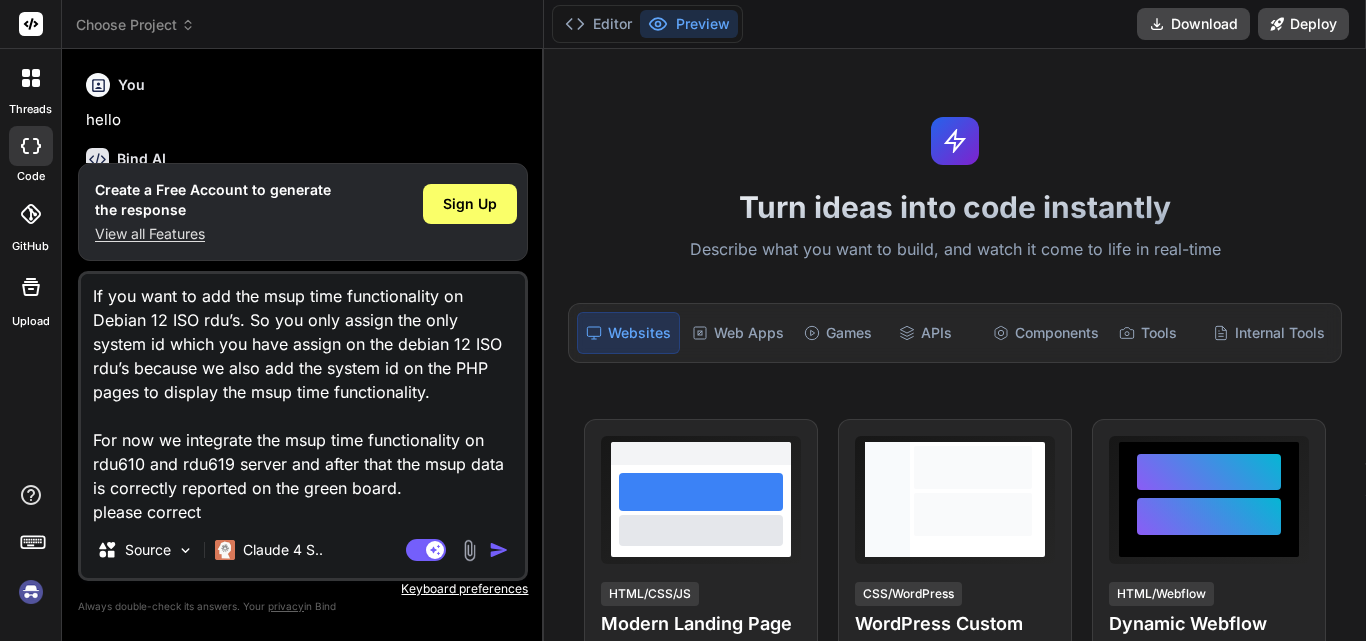 type on "We have analysed and found that the fetching the msup time functionality not mentioned in the mon_msup1 script on Debian 12 ISO due to which the msup time not reported on the green board.
If you want to add the msup time functionality on Debian 12 ISO rdu’s. So you only assign the only system id which you have assign on the debian 12 ISO rdu’s because we also add the system id on the PHP pages to display the msup time functionality.
For now we integrate the msup time functionality on rdu610 and rdu619 server and after that the msup data is correctly reported on the green board.
please correct" 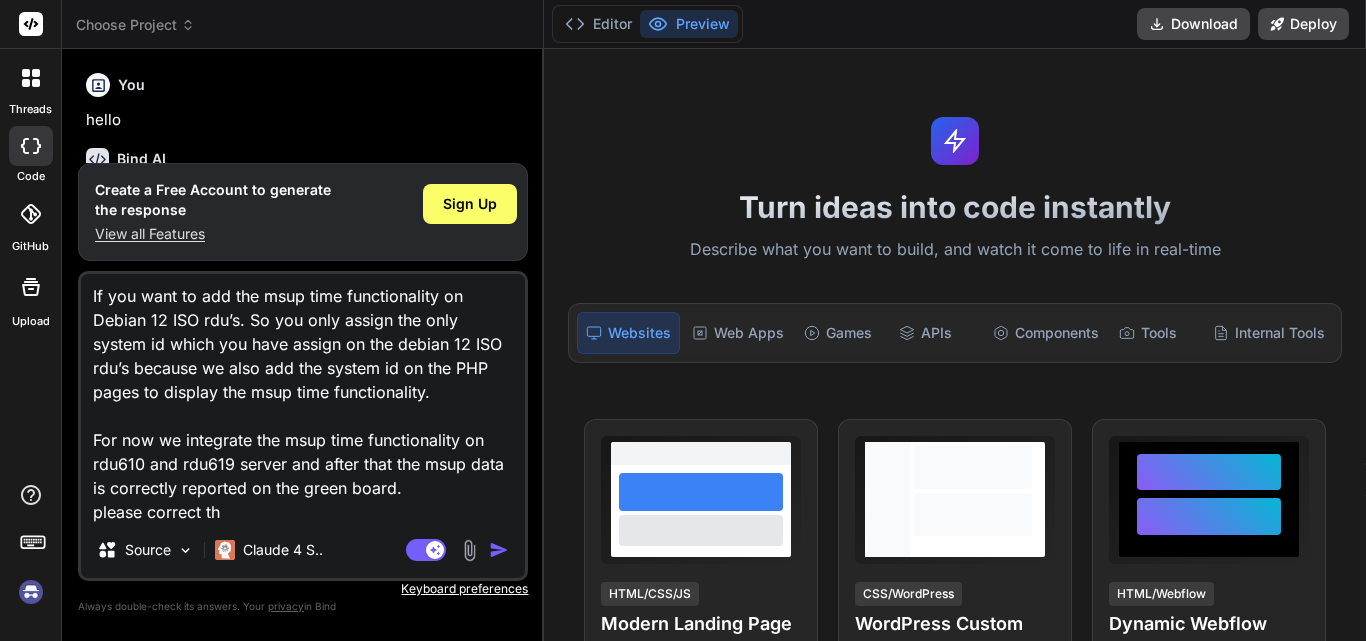 type on "We have analysed and found that the fetching the msup time functionality not mentioned in the mon_msup1 script on Debian 12 ISO due to which the msup time not reported on the green board.
If you want to add the msup time functionality on Debian 12 ISO rdu’s. So you only assign the only system id which you have assign on the debian 12 ISO rdu’s because we also add the system id on the PHP pages to display the msup time functionality.
For now we integrate the msup time functionality on rdu610 and rdu619 server and after that the msup data is correctly reported on the green board.
please correct th" 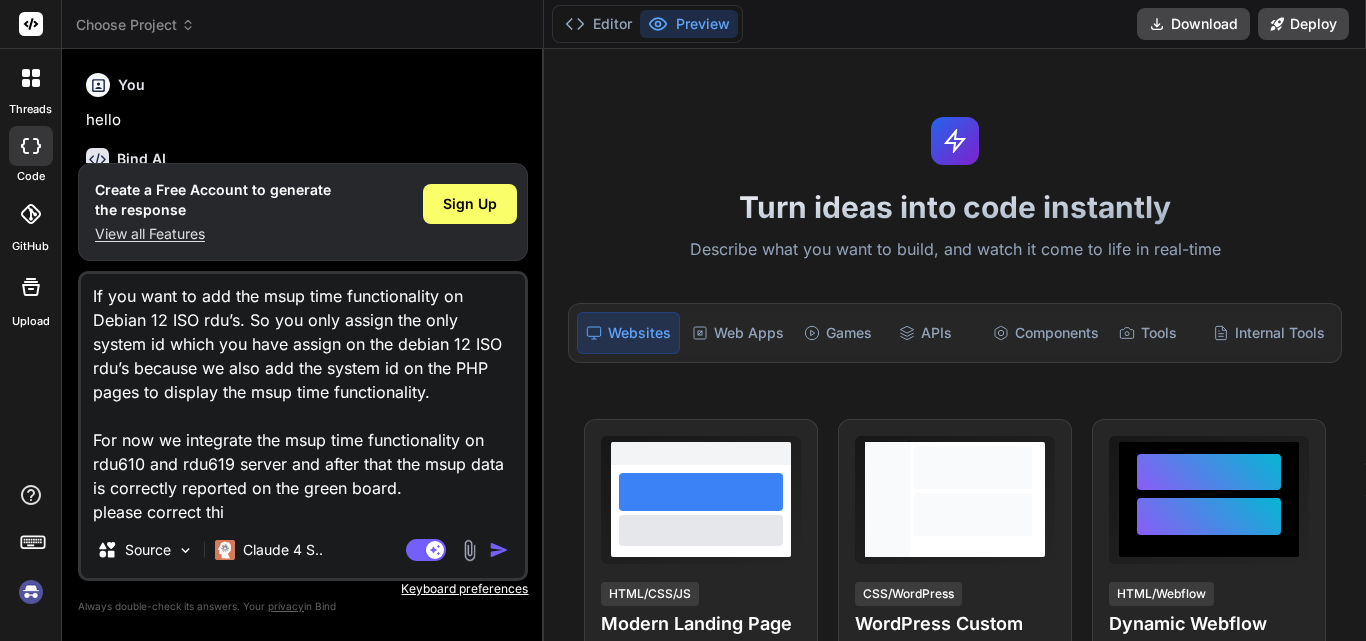 type on "We have analysed and found that the fetching the msup time functionality not mentioned in the mon_msup1 script on Debian 12 ISO due to which the msup time not reported on the green board.
If you want to add the msup time functionality on Debian 12 ISO rdu’s. So you only assign the only system id which you have assign on the debian 12 ISO rdu’s because we also add the system id on the PHP pages to display the msup time functionality.
For now we integrate the msup time functionality on rdu610 and rdu619 server and after that the msup data is correctly reported on the green board.
please correct this" 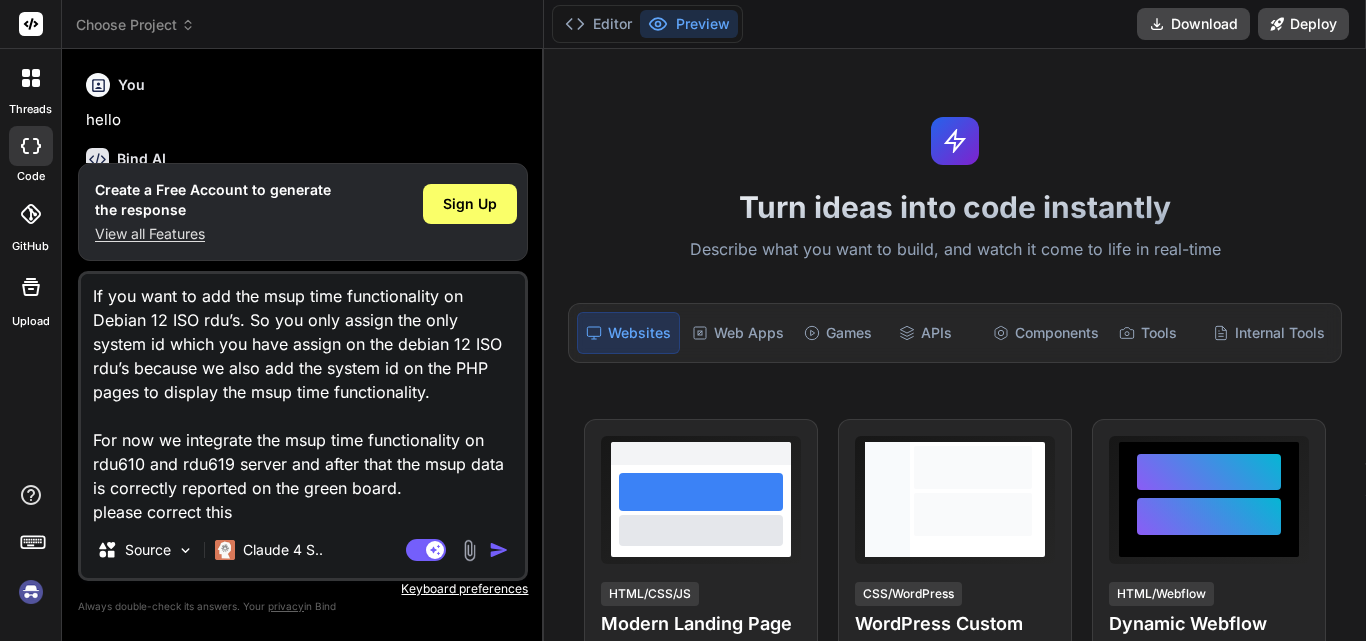 type on "We have analysed and found that the fetching the msup time functionality not mentioned in the mon_msup1 script on Debian 12 ISO due to which the msup time not reported on the green board.
If you want to add the msup time functionality on Debian 12 ISO rdu’s. So you only assign the only system id which you have assign on the debian 12 ISO rdu’s because we also add the system id on the PHP pages to display the msup time functionality.
For now we integrate the msup time functionality on rdu610 and rdu619 server and after that the msup data is correctly reported on the green board.
please correct this" 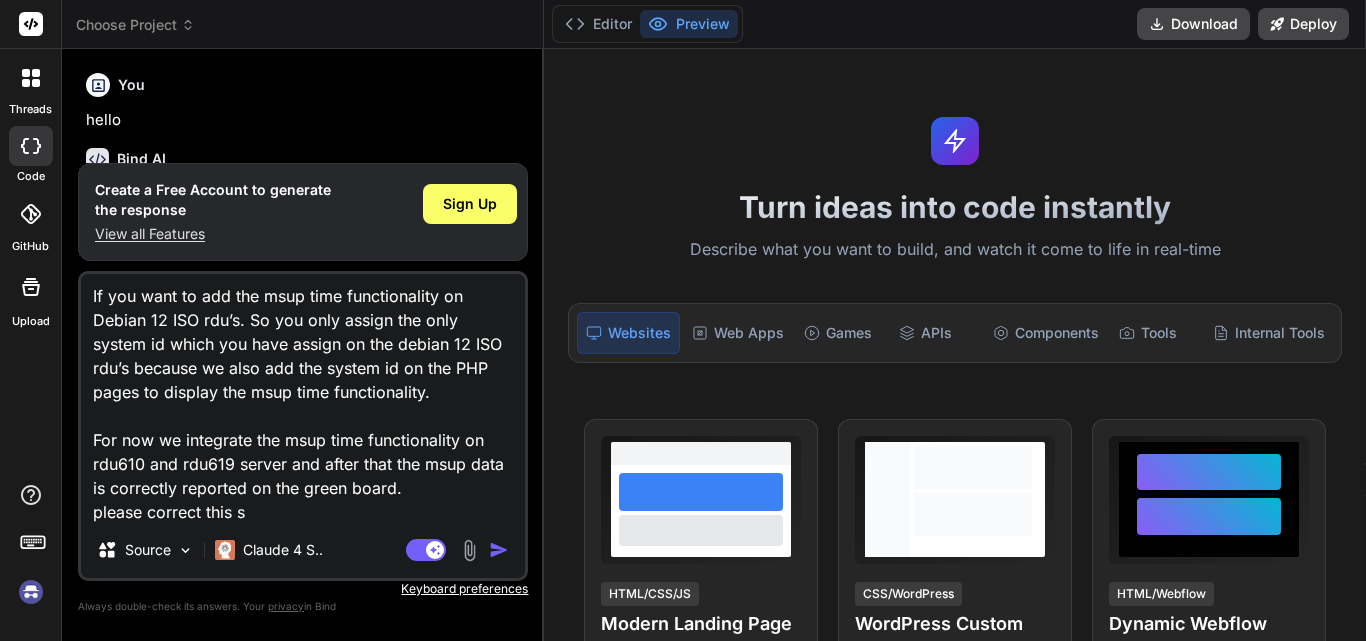 type on "We have analysed and found that the fetching the msup time functionality not mentioned in the mon_msup1 script on Debian 12 ISO due to which the msup time not reported on the green board.
If you want to add the msup time functionality on Debian 12 ISO rdu’s. So you only assign the only system id which you have assign on the debian 12 ISO rdu’s because we also add the system id on the PHP pages to display the msup time functionality.
For now we integrate the msup time functionality on rdu610 and rdu619 server and after that the msup data is correctly reported on the green board.
please correct this se" 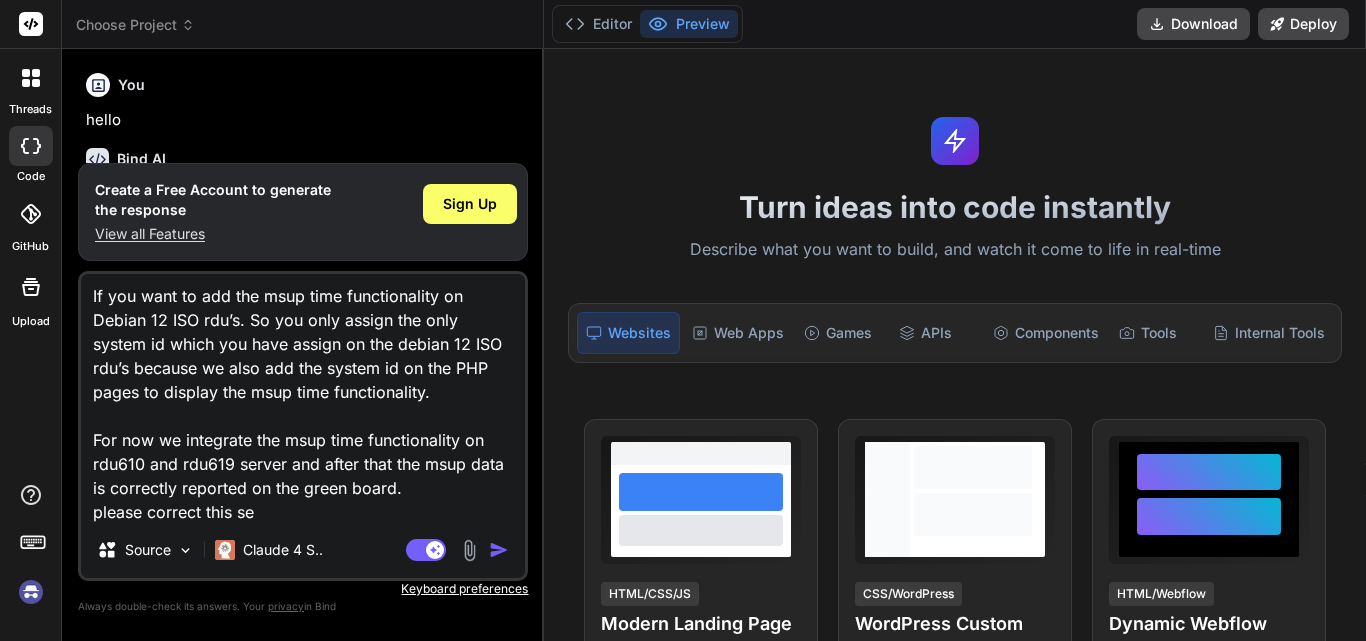 type on "We have analysed and found that the fetching the msup time functionality not mentioned in the mon_msup1 script on Debian 12 ISO due to which the msup time not reported on the green board.
If you want to add the msup time functionality on Debian 12 ISO rdu’s. So you only assign the only system id which you have assign on the debian 12 ISO rdu’s because we also add the system id on the PHP pages to display the msup time functionality.
For now we integrate the msup time functionality on rdu610 and rdu619 server and after that the msup data is correctly reported on the green board.
please correct this sen" 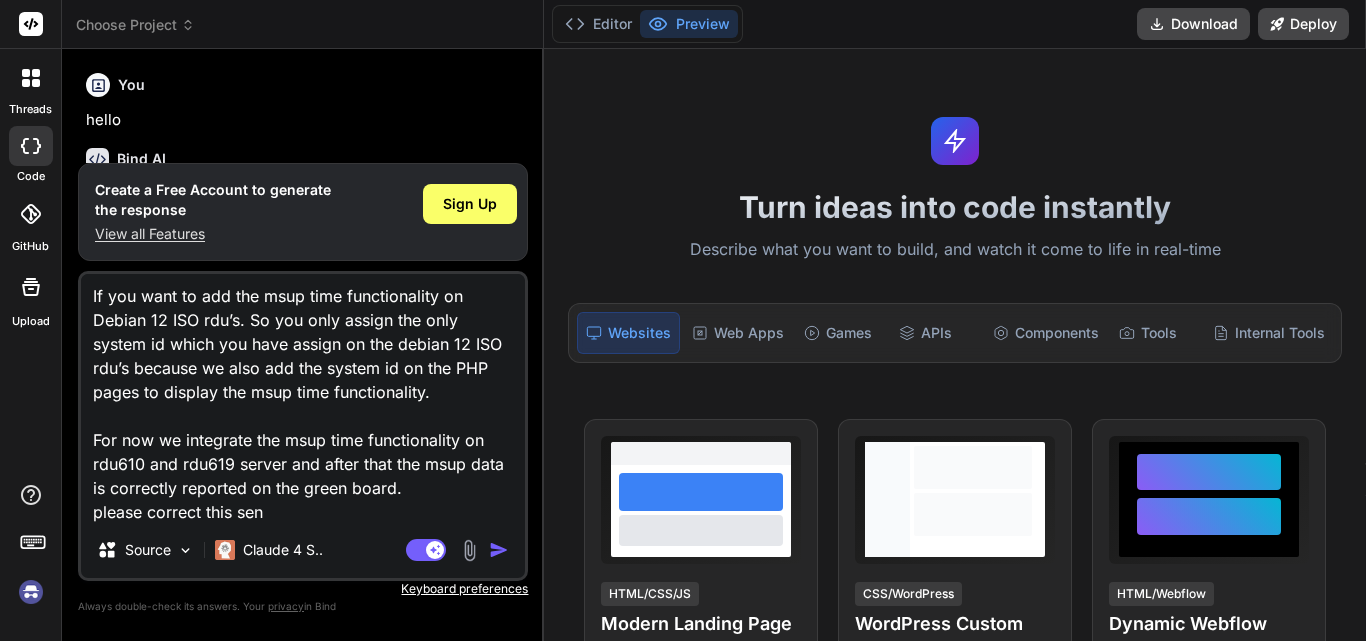 type on "We have analysed and found that the fetching the msup time functionality not mentioned in the mon_msup1 script on Debian 12 ISO due to which the msup time not reported on the green board.
If you want to add the msup time functionality on Debian 12 ISO rdu’s. So you only assign the only system id which you have assign on the debian 12 ISO rdu’s because we also add the system id on the PHP pages to display the msup time functionality.
For now we integrate the msup time functionality on rdu610 and rdu619 server and after that the msup data is correctly reported on the green board.
please correct this sent" 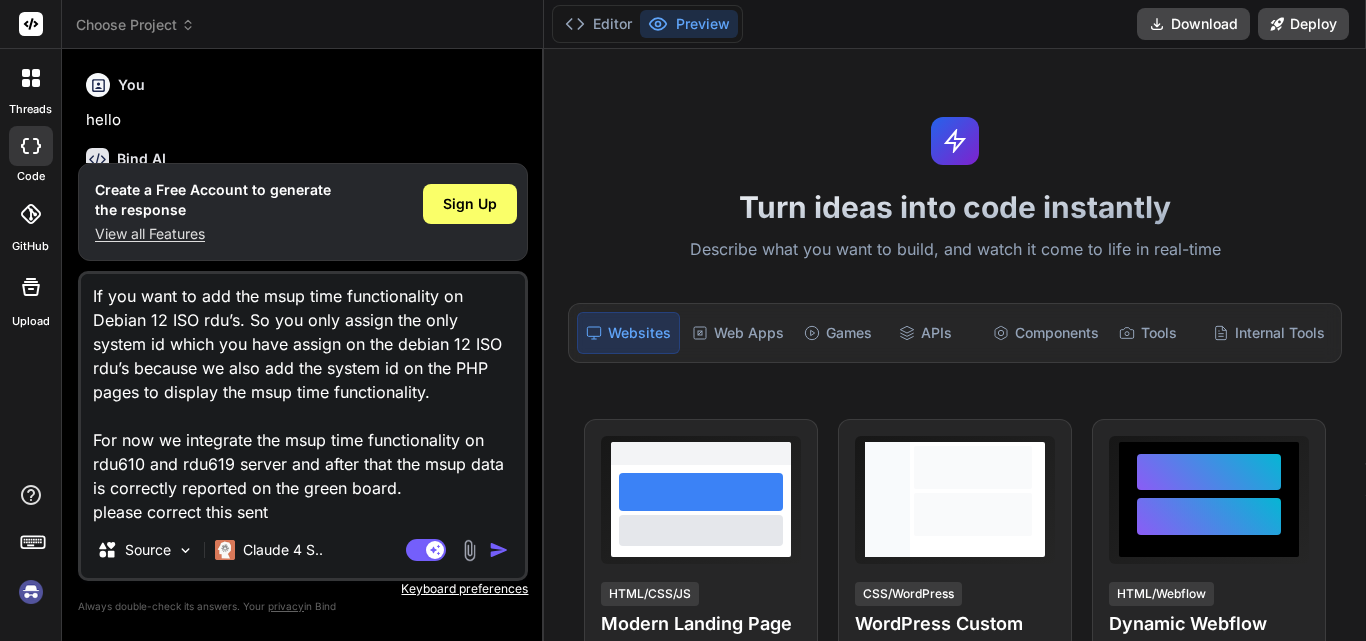 type on "We have analysed and found that the fetching the msup time functionality not mentioned in the mon_msup1 script on Debian 12 ISO due to which the msup time not reported on the green board.
If you want to add the msup time functionality on Debian 12 ISO rdu’s. So you only assign the only system id which you have assign on the debian 12 ISO rdu’s because we also add the system id on the PHP pages to display the msup time functionality.
For now we integrate the msup time functionality on rdu610 and rdu619 server and after that the msup data is correctly reported on the green board.
please correct this sente" 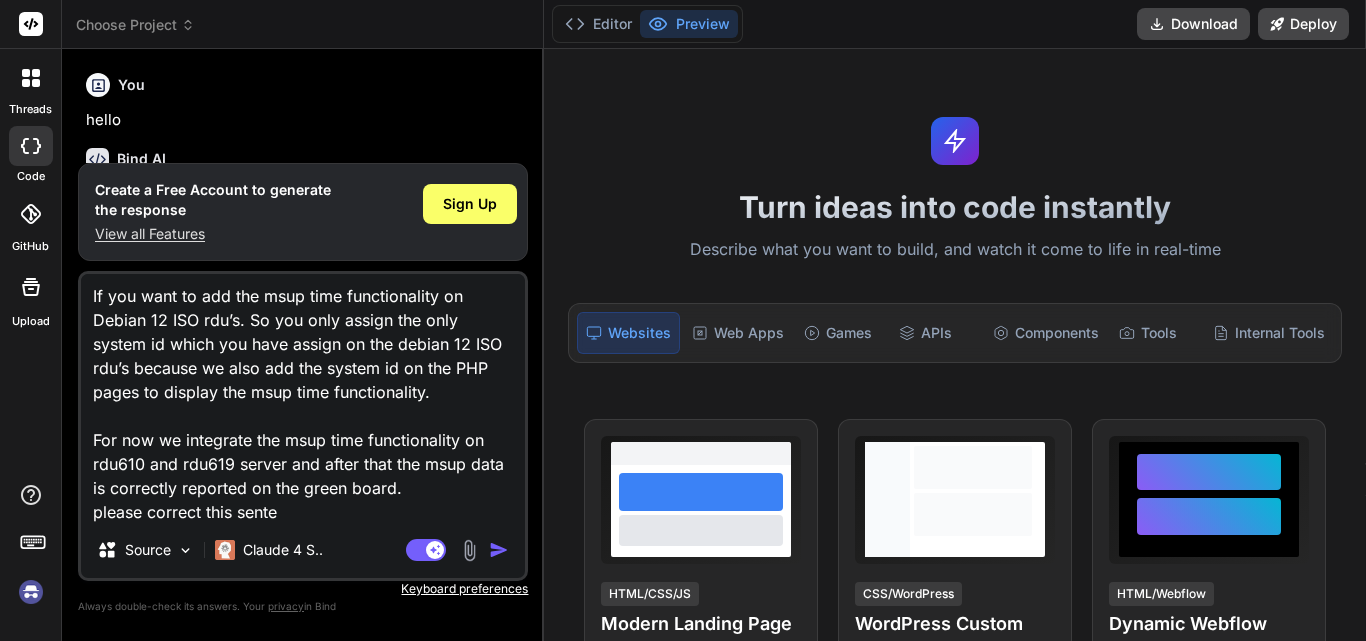 type on "We have analysed and found that the fetching the msup time functionality not mentioned in the mon_msup1 script on Debian 12 ISO due to which the msup time not reported on the green board.
If you want to add the msup time functionality on Debian 12 ISO rdu’s. So you only assign the only system id which you have assign on the debian 12 ISO rdu’s because we also add the system id on the PHP pages to display the msup time functionality.
For now we integrate the msup time functionality on rdu610 and rdu619 server and after that the msup data is correctly reported on the green board.
please correct this senten" 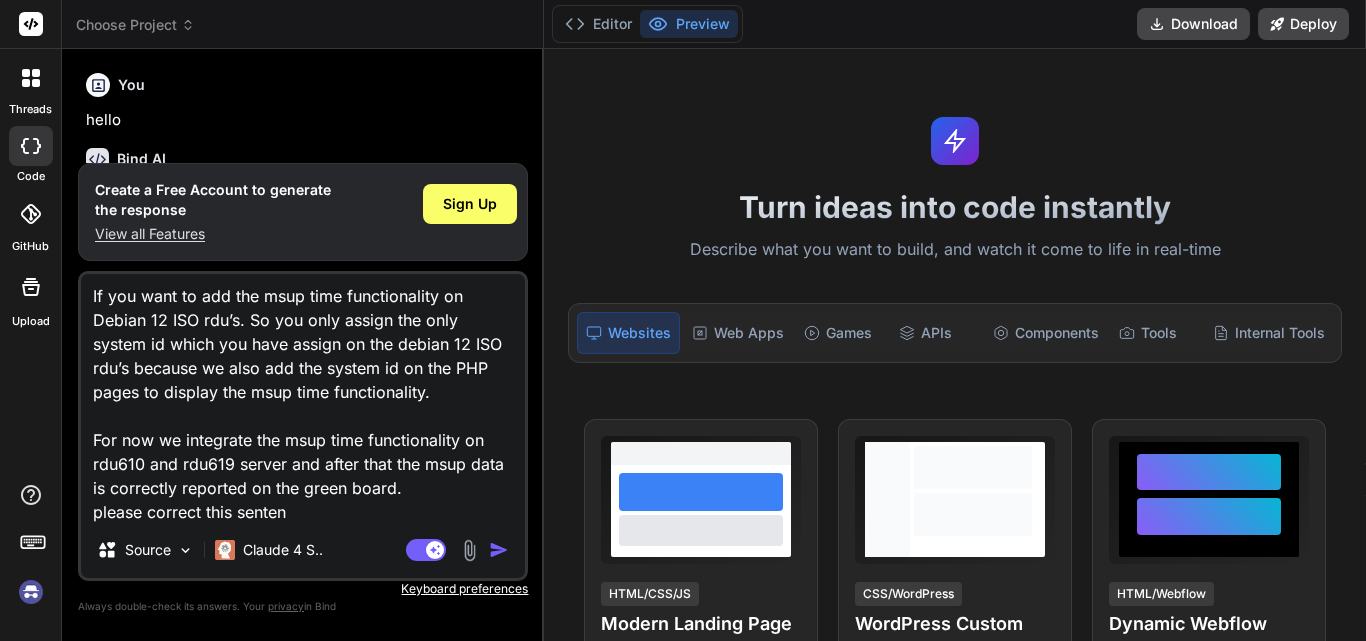 type on "We have analysed and found that the fetching the msup time functionality not mentioned in the mon_msup1 script on Debian 12 ISO due to which the msup time not reported on the green board.
If you want to add the msup time functionality on Debian 12 ISO rdu’s. So you only assign the only system id which you have assign on the debian 12 ISO rdu’s because we also add the system id on the PHP pages to display the msup time functionality.
For now we integrate the msup time functionality on rdu610 and rdu619 server and after that the msup data is correctly reported on the green board.
please correct this sentenc" 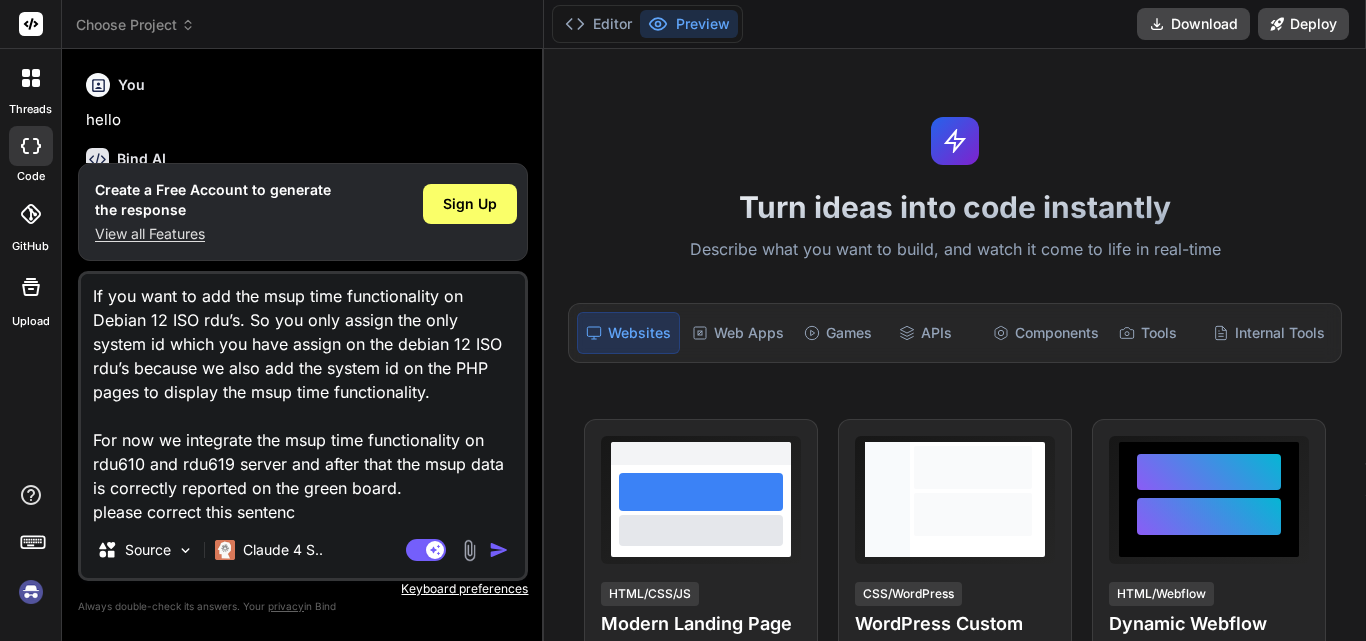type on "We have analysed and found that the fetching the msup time functionality not mentioned in the mon_msup1 script on Debian 12 ISO due to which the msup time not reported on the green board.
If you want to add the msup time functionality on Debian 12 ISO rdu’s. So you only assign the only system id which you have assign on the debian 12 ISO rdu’s because we also add the system id on the PHP pages to display the msup time functionality.
For now we integrate the msup time functionality on rdu610 and rdu619 server and after that the msup data is correctly reported on the green board.
please correct this sentence" 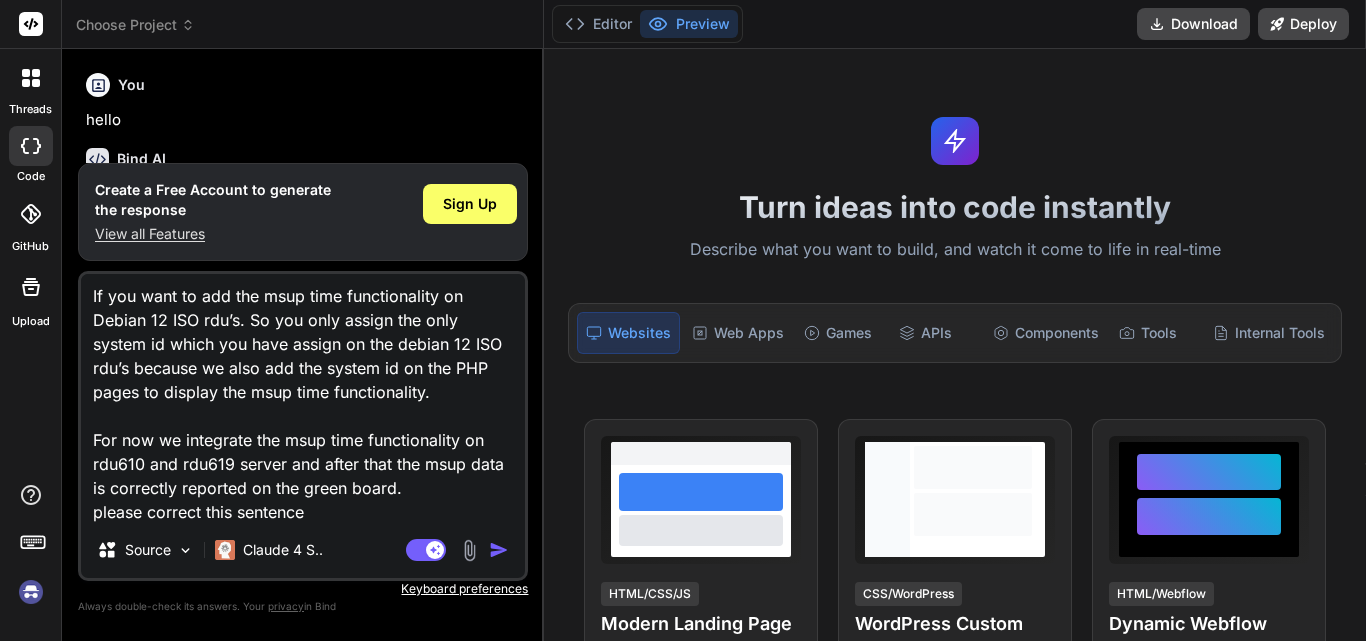 type on "We have analysed and found that the fetching the msup time functionality not mentioned in the mon_msup1 script on Debian 12 ISO due to which the msup time not reported on the green board.
If you want to add the msup time functionality on Debian 12 ISO rdu’s. So you only assign the only system id which you have assign on the debian 12 ISO rdu’s because we also add the system id on the PHP pages to display the msup time functionality.
For now we integrate the msup time functionality on rdu610 and rdu619 server and after that the msup data is correctly reported on the green board.
please correct this sentence" 